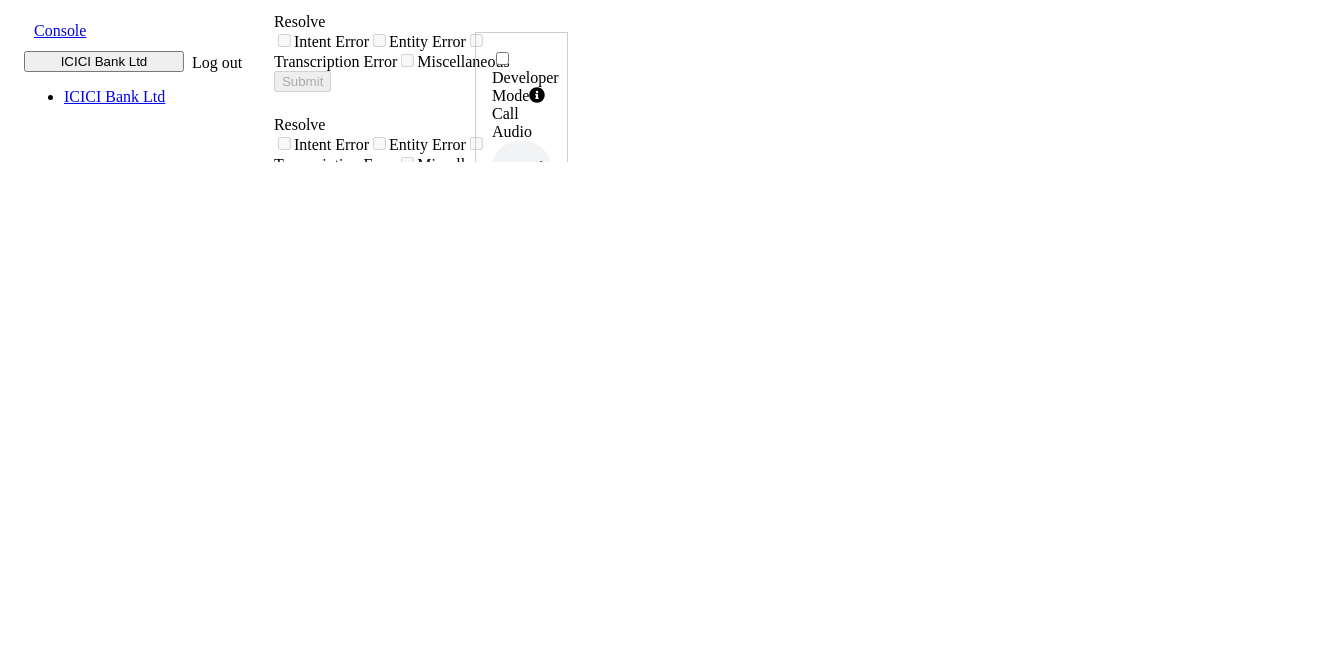 scroll, scrollTop: 0, scrollLeft: 0, axis: both 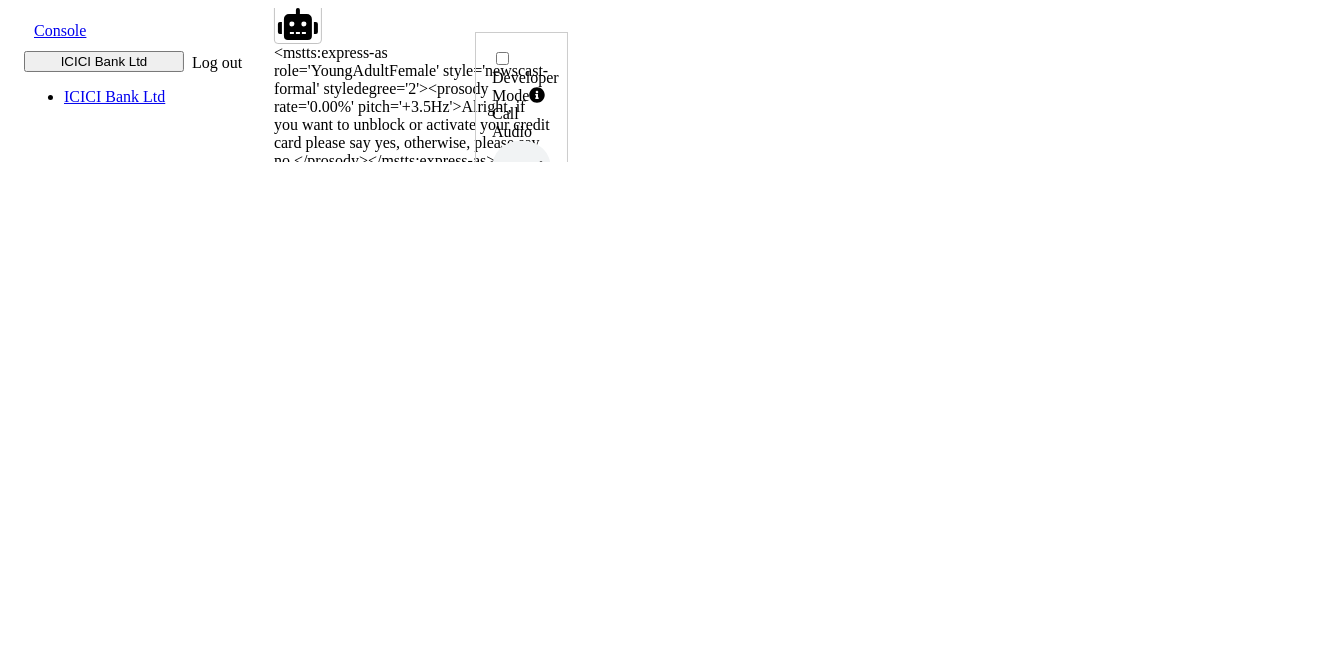 drag, startPoint x: 1591, startPoint y: 145, endPoint x: 1604, endPoint y: 465, distance: 320.26395 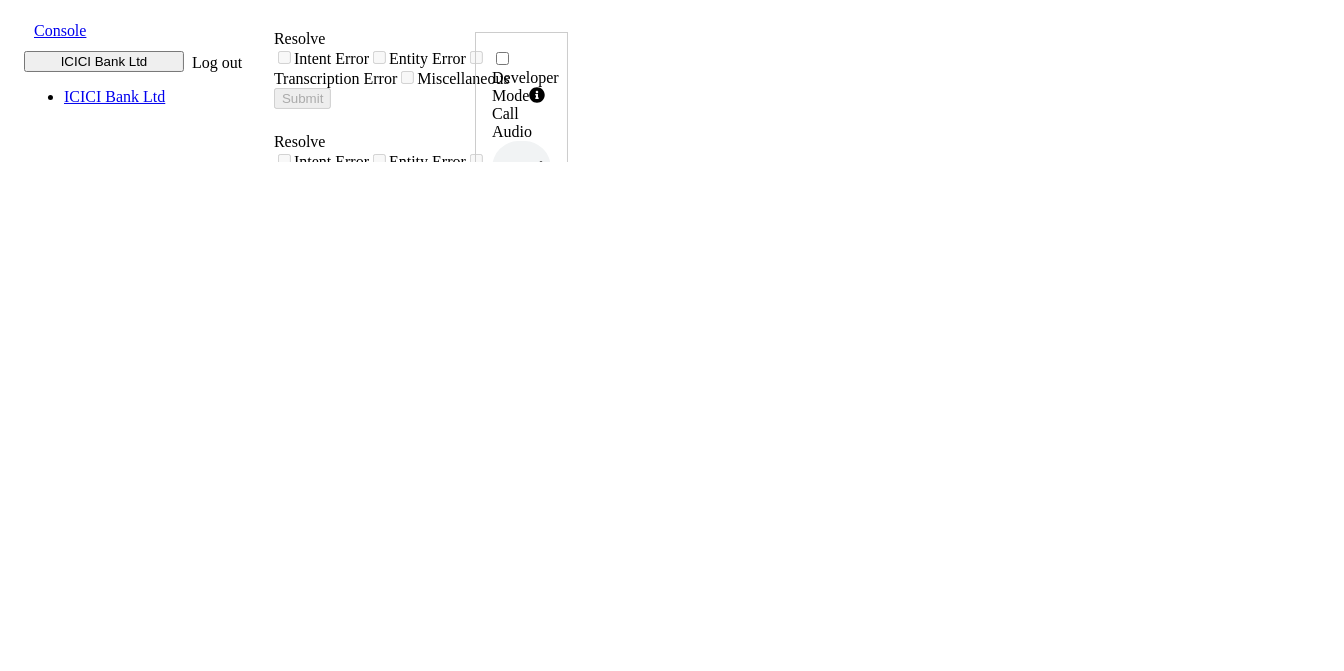 scroll, scrollTop: 0, scrollLeft: 0, axis: both 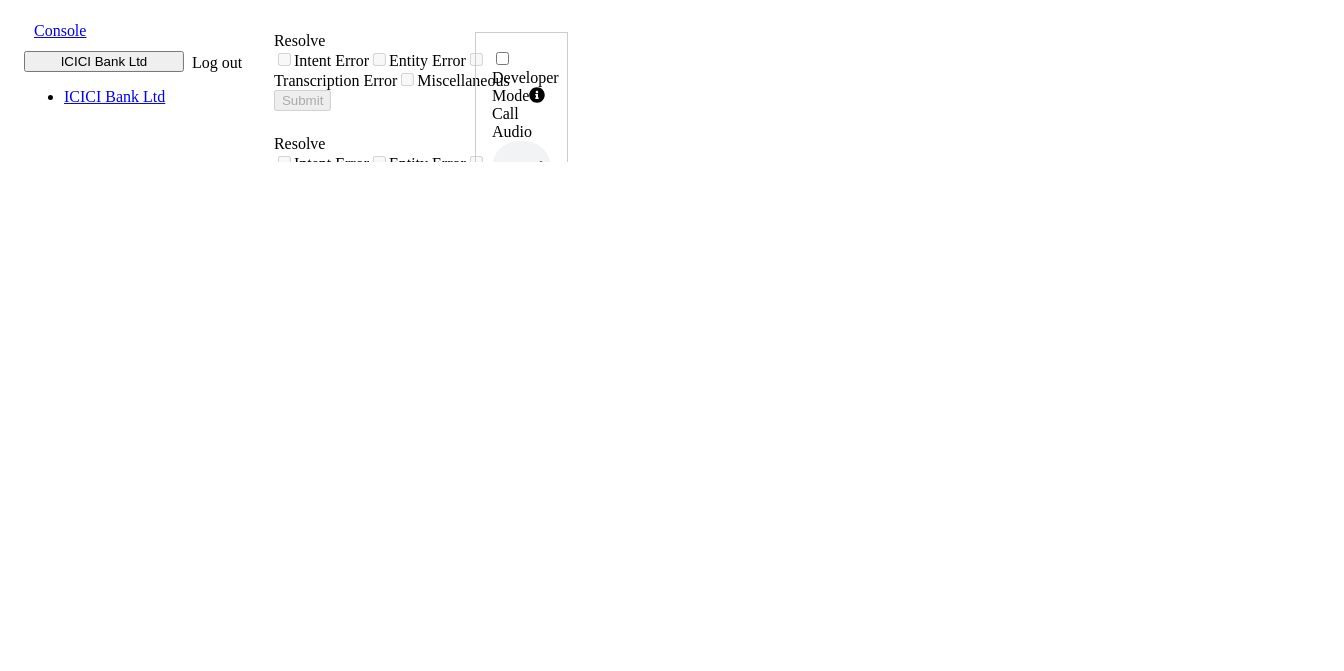 drag, startPoint x: 690, startPoint y: 293, endPoint x: 816, endPoint y: 334, distance: 132.50282 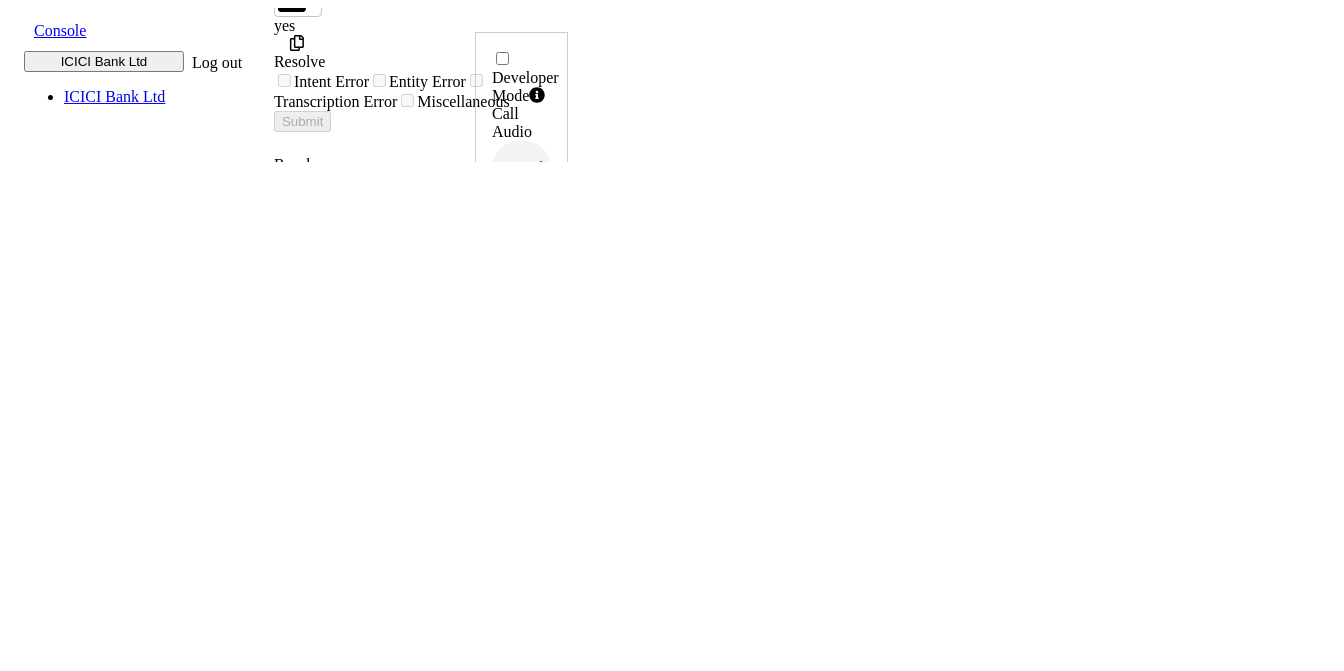 scroll, scrollTop: 1341, scrollLeft: 0, axis: vertical 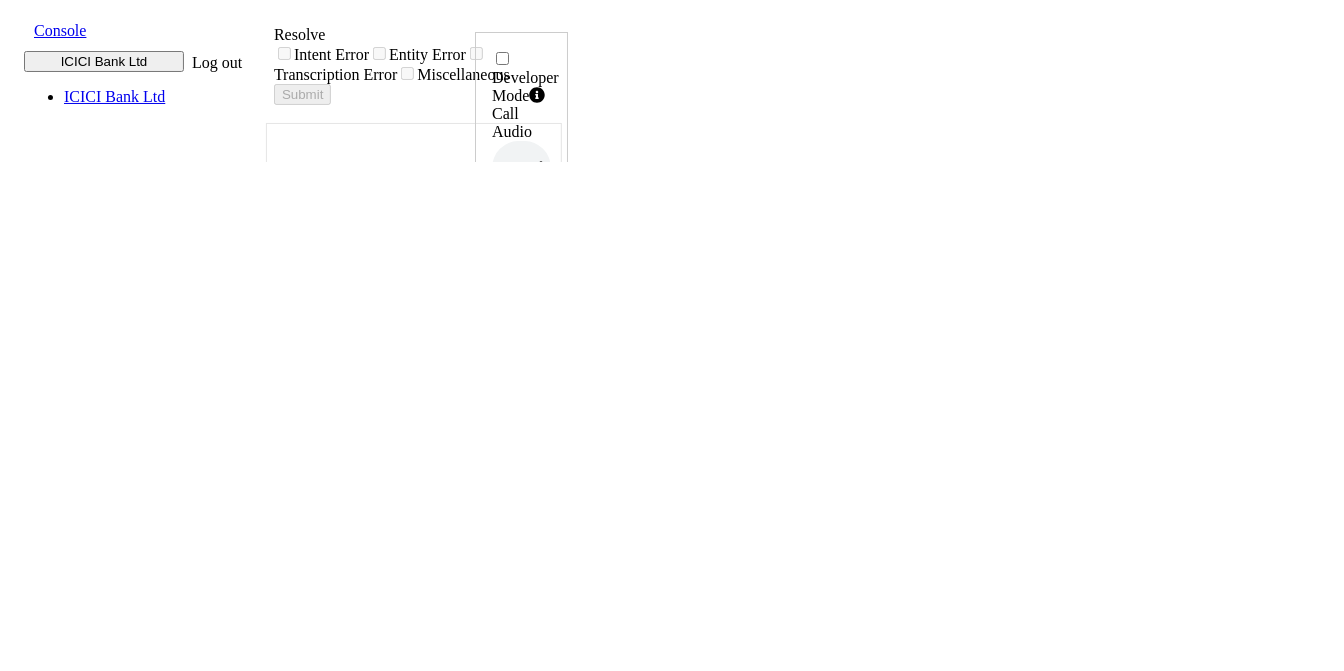 drag, startPoint x: 670, startPoint y: 211, endPoint x: 802, endPoint y: 264, distance: 142.24275 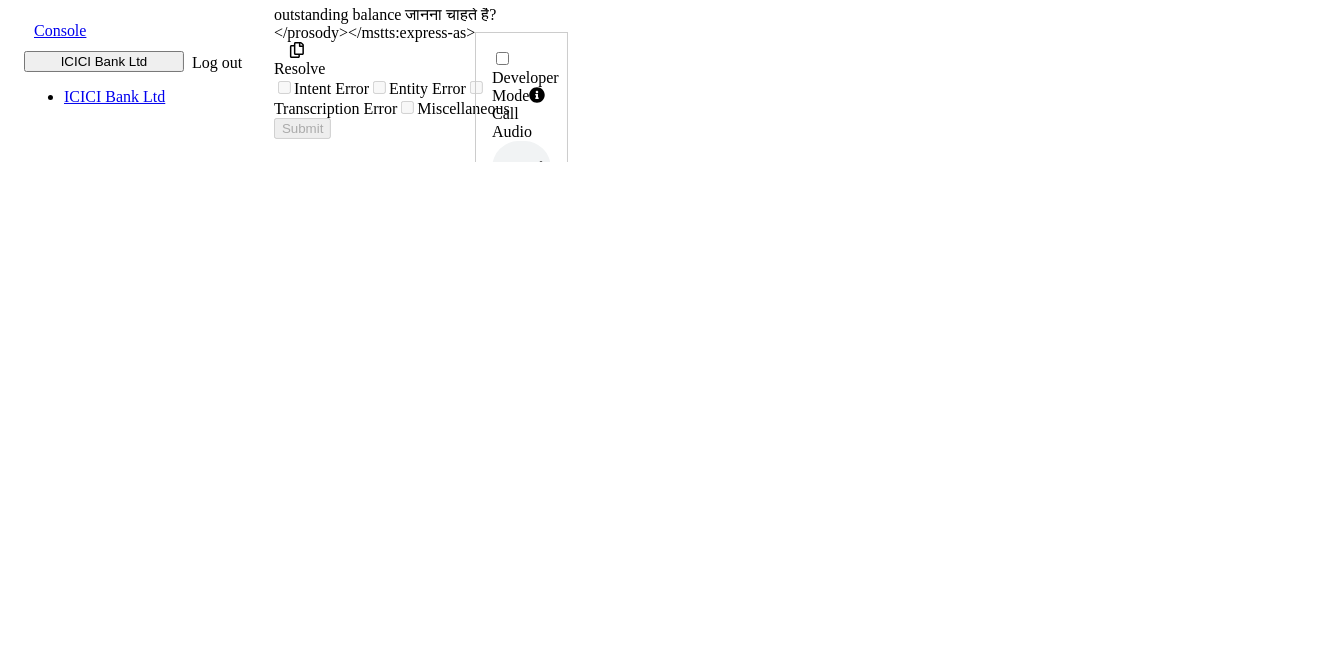 scroll, scrollTop: 2000, scrollLeft: 0, axis: vertical 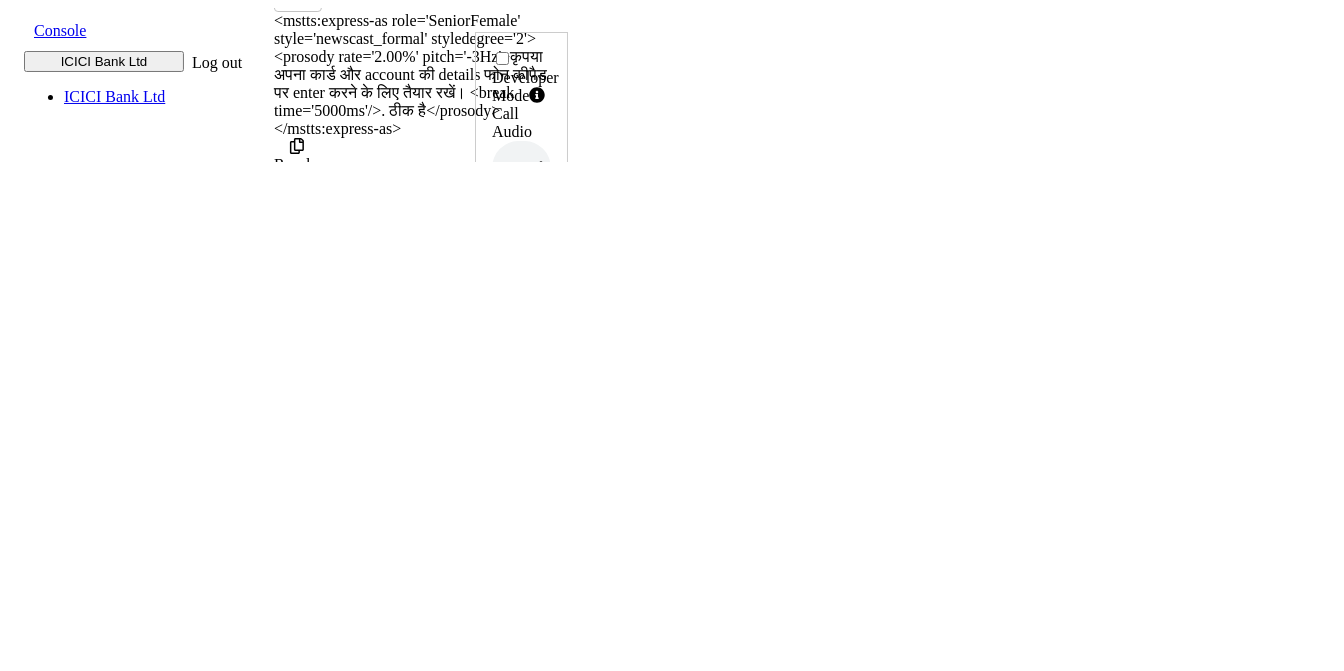 drag, startPoint x: 1209, startPoint y: 479, endPoint x: 1343, endPoint y: 473, distance: 134.13426 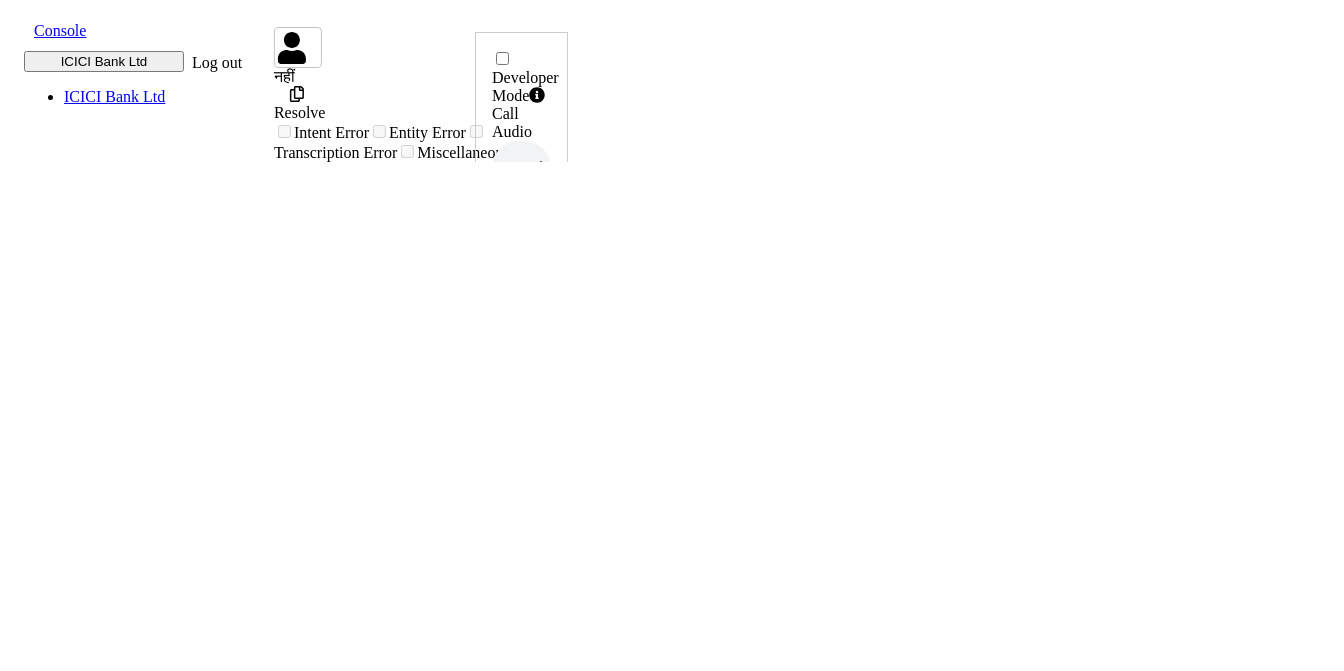 scroll, scrollTop: 0, scrollLeft: 0, axis: both 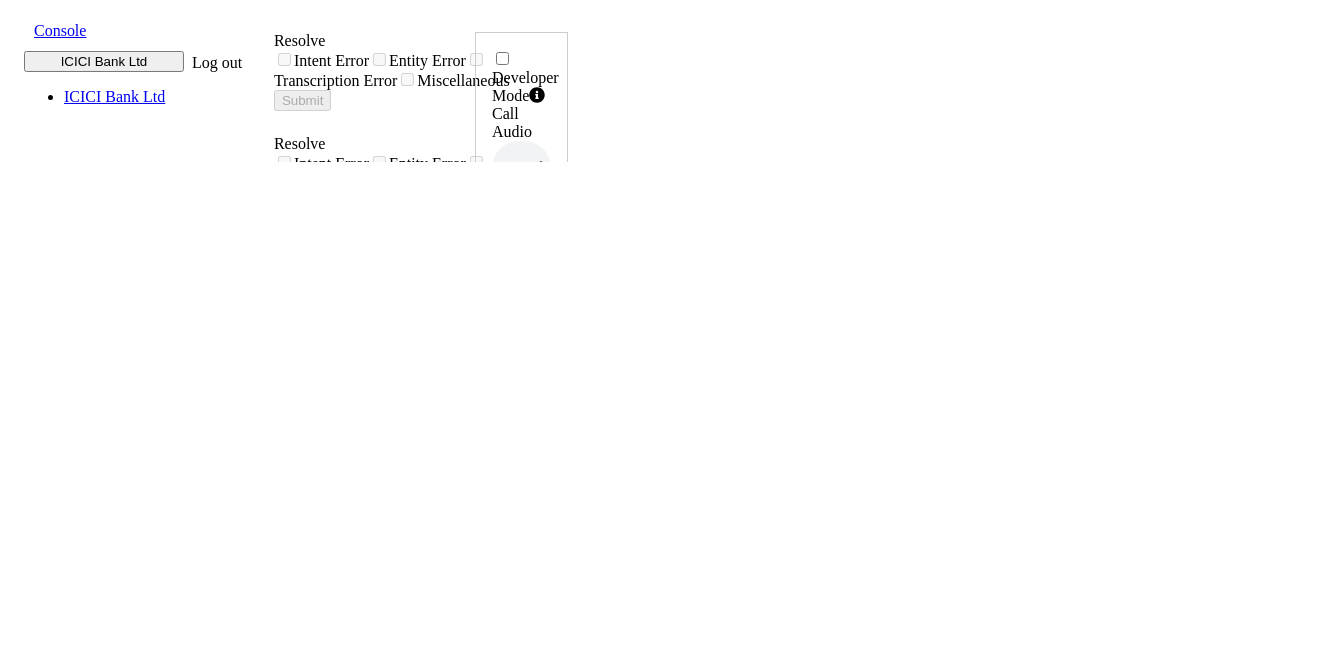 drag, startPoint x: 1596, startPoint y: 562, endPoint x: 1556, endPoint y: 66, distance: 497.6103 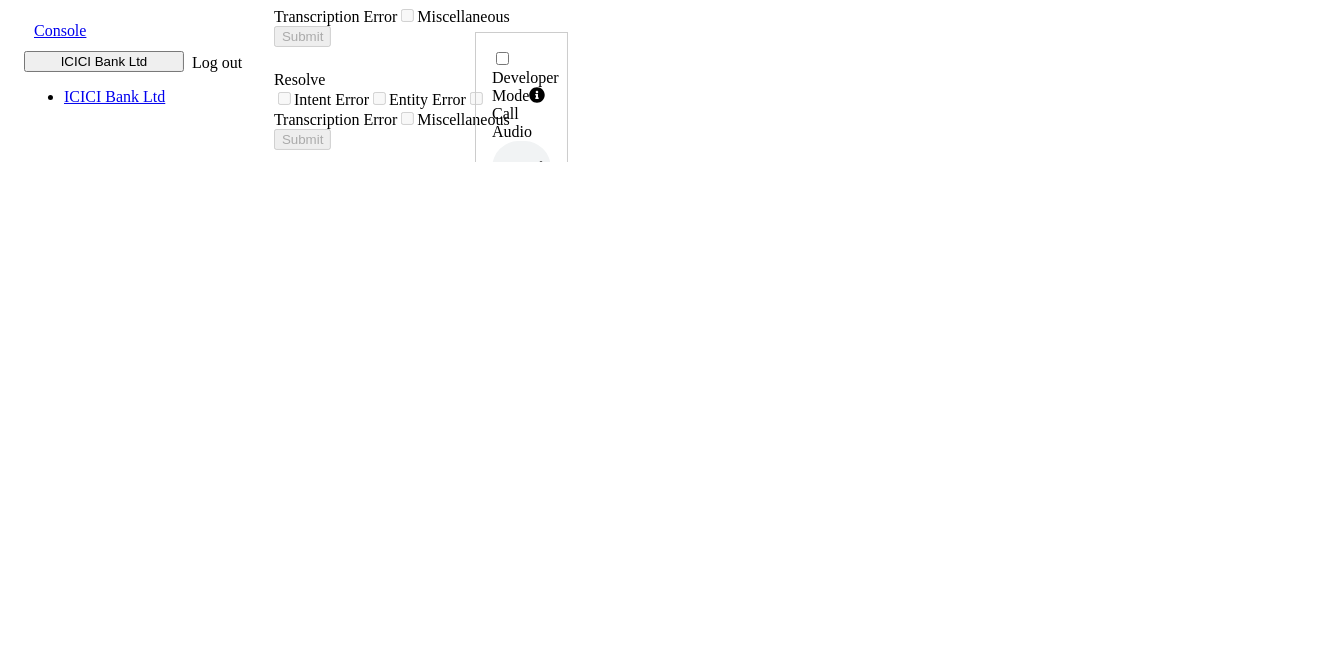 scroll, scrollTop: 111, scrollLeft: 0, axis: vertical 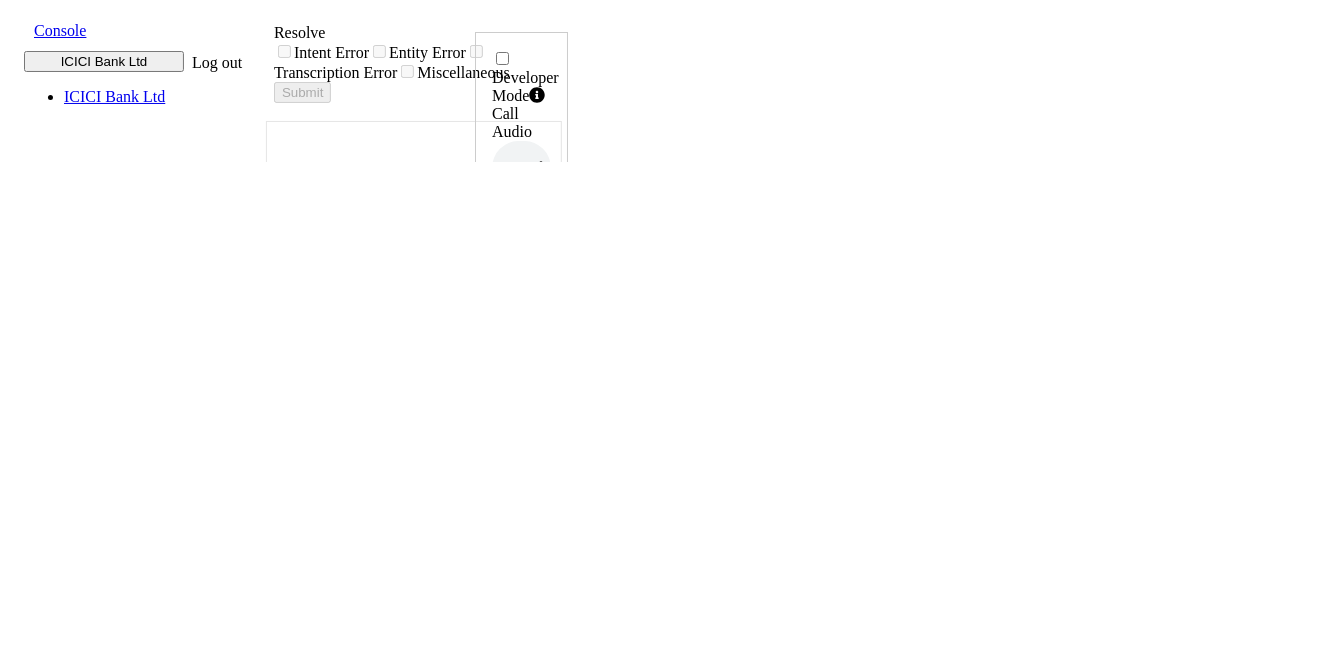 drag, startPoint x: 675, startPoint y: 430, endPoint x: 790, endPoint y: 474, distance: 123.13001 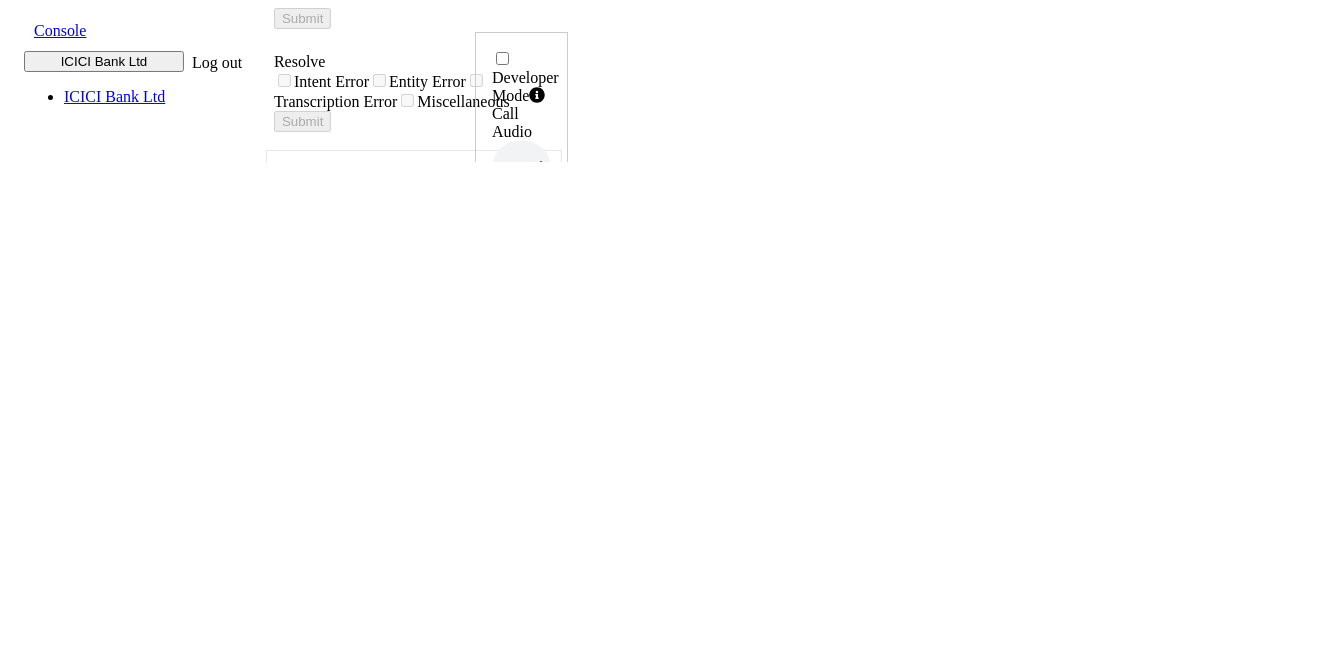 scroll, scrollTop: 111, scrollLeft: 0, axis: vertical 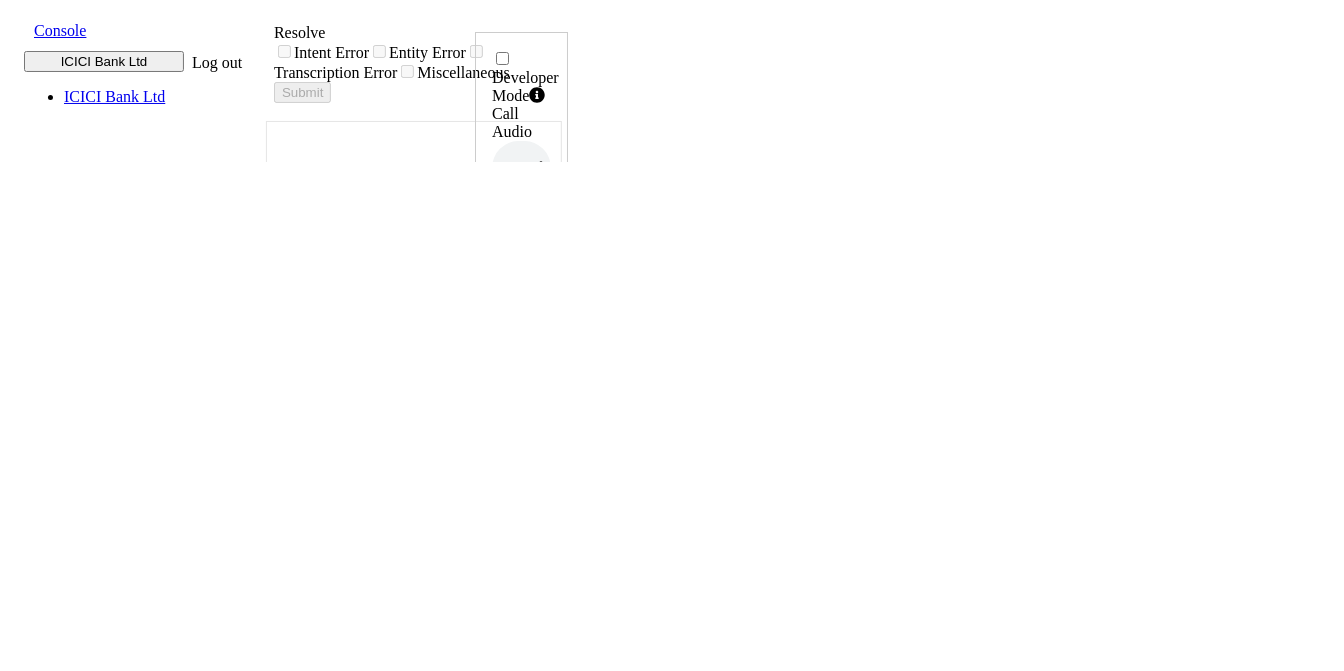 drag, startPoint x: 672, startPoint y: 435, endPoint x: 797, endPoint y: 470, distance: 129.80756 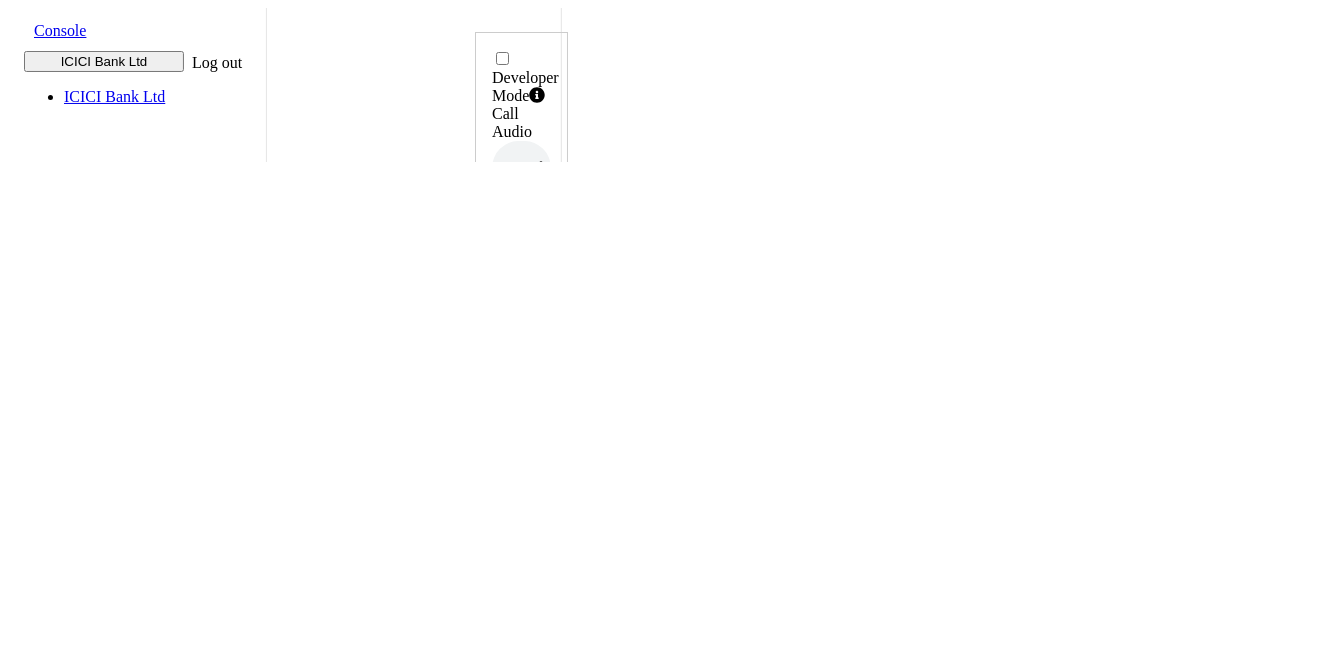 scroll, scrollTop: 157, scrollLeft: 0, axis: vertical 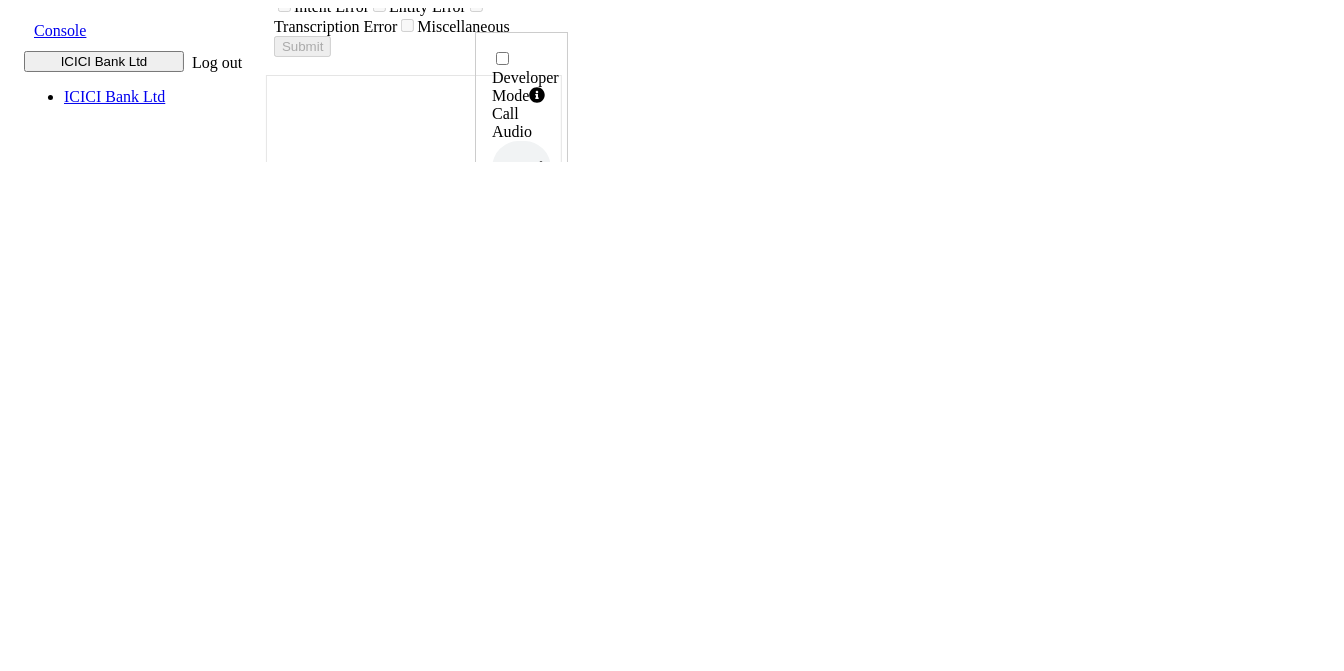 click on "<mstts:express-as role='SeniorFemale' style='newscast_formal' styledegree='2'><prosody rate='2.00%' pitch='-3Hz'>ठीक है, अगर आप अपने credit card को unblock ya activate करवाना चाहते है तो कहिए, हाँ, वरना कहिए नहीं।</prosody></mstts:express-as>" at bounding box center (413, 1315) 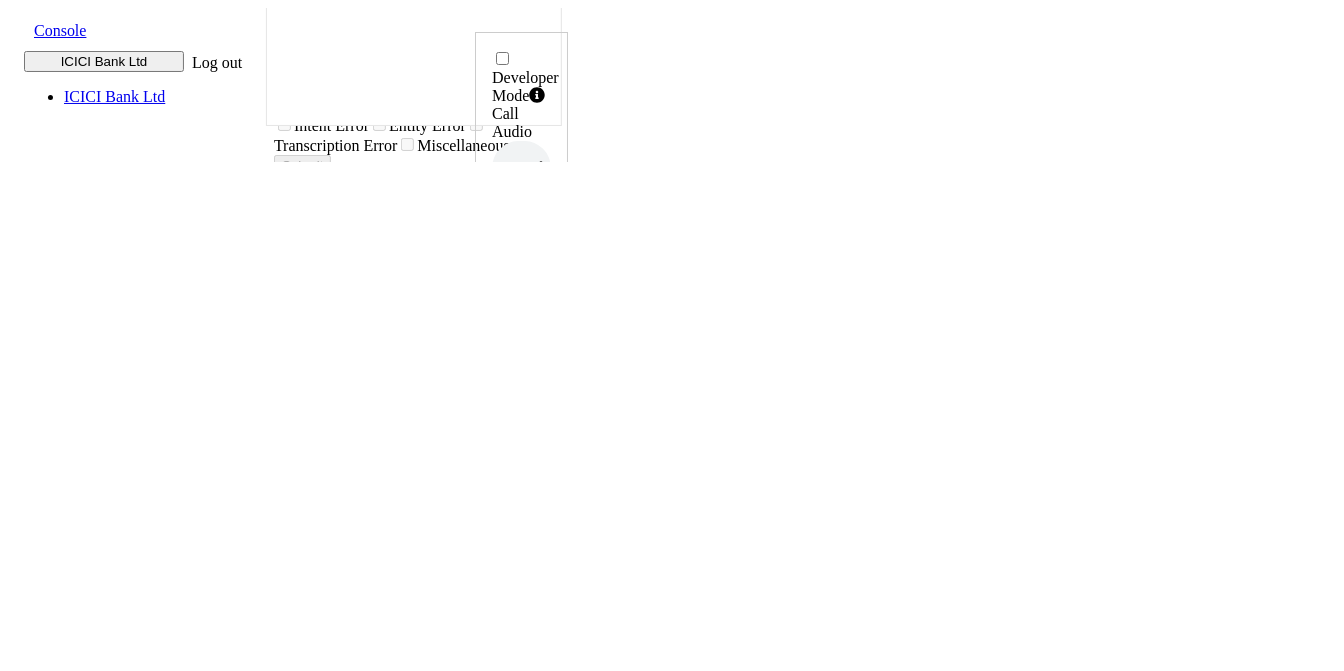 scroll, scrollTop: 612, scrollLeft: 0, axis: vertical 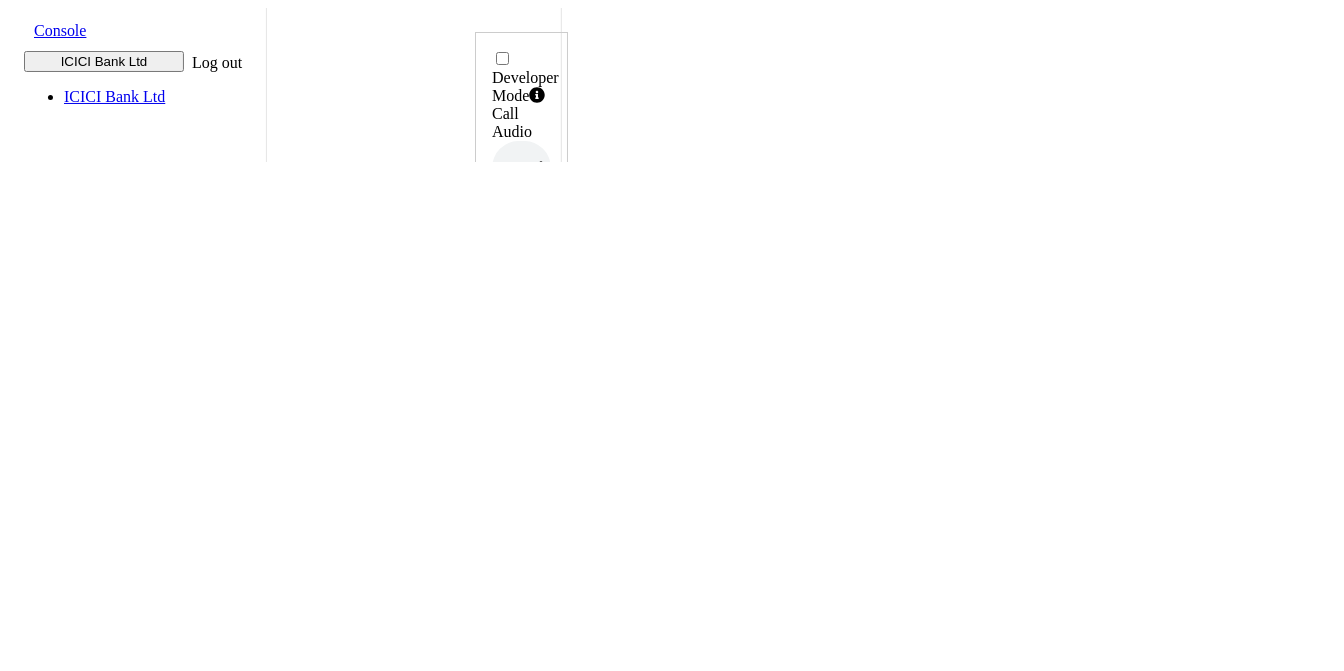 drag, startPoint x: 693, startPoint y: 106, endPoint x: 821, endPoint y: 152, distance: 136.01471 